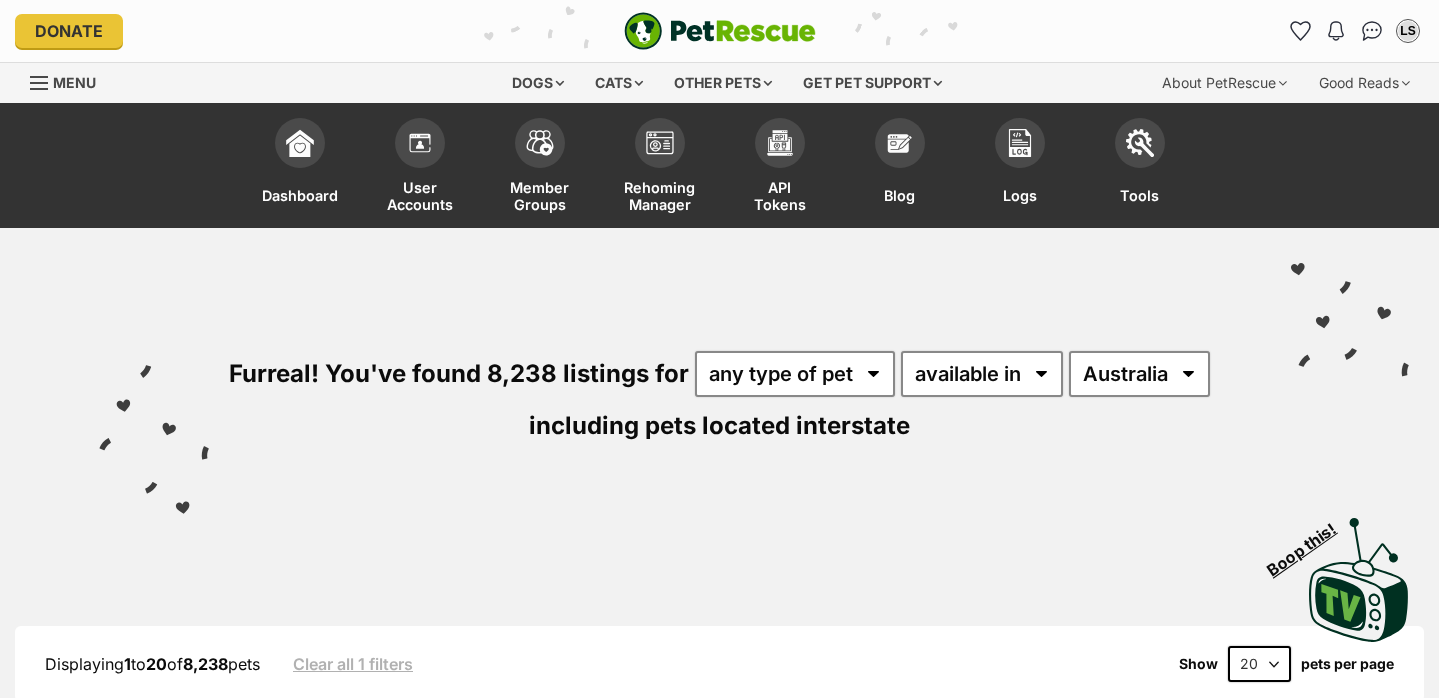 scroll, scrollTop: 0, scrollLeft: 0, axis: both 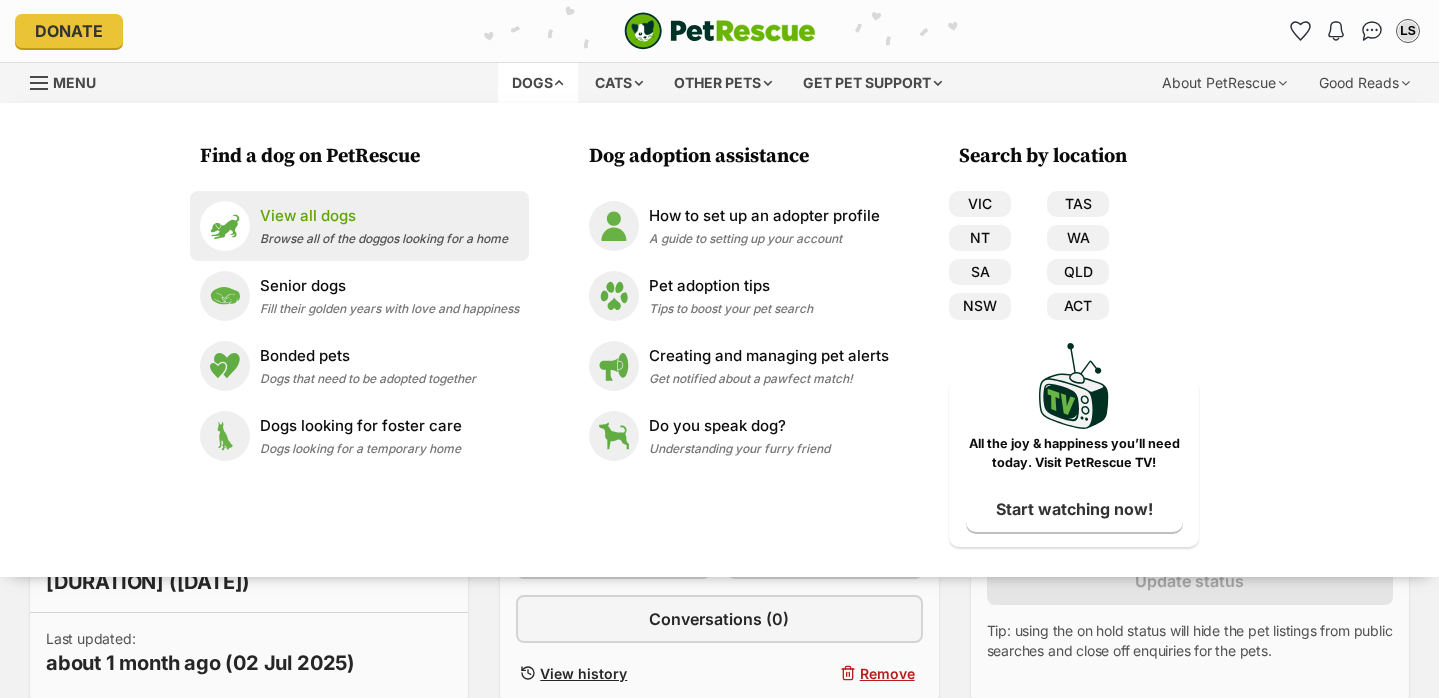 click on "View all dogs
Browse all of the doggos looking for a home" at bounding box center (384, 226) 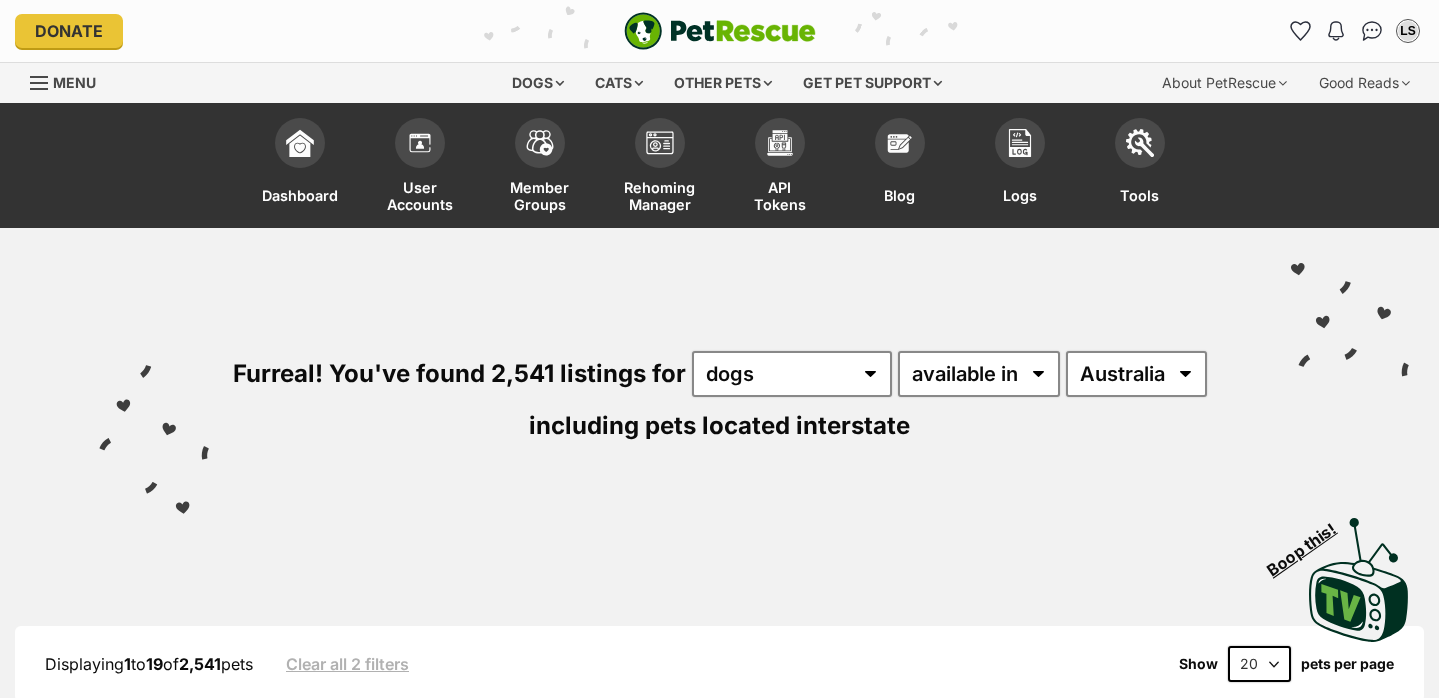 scroll, scrollTop: 0, scrollLeft: 0, axis: both 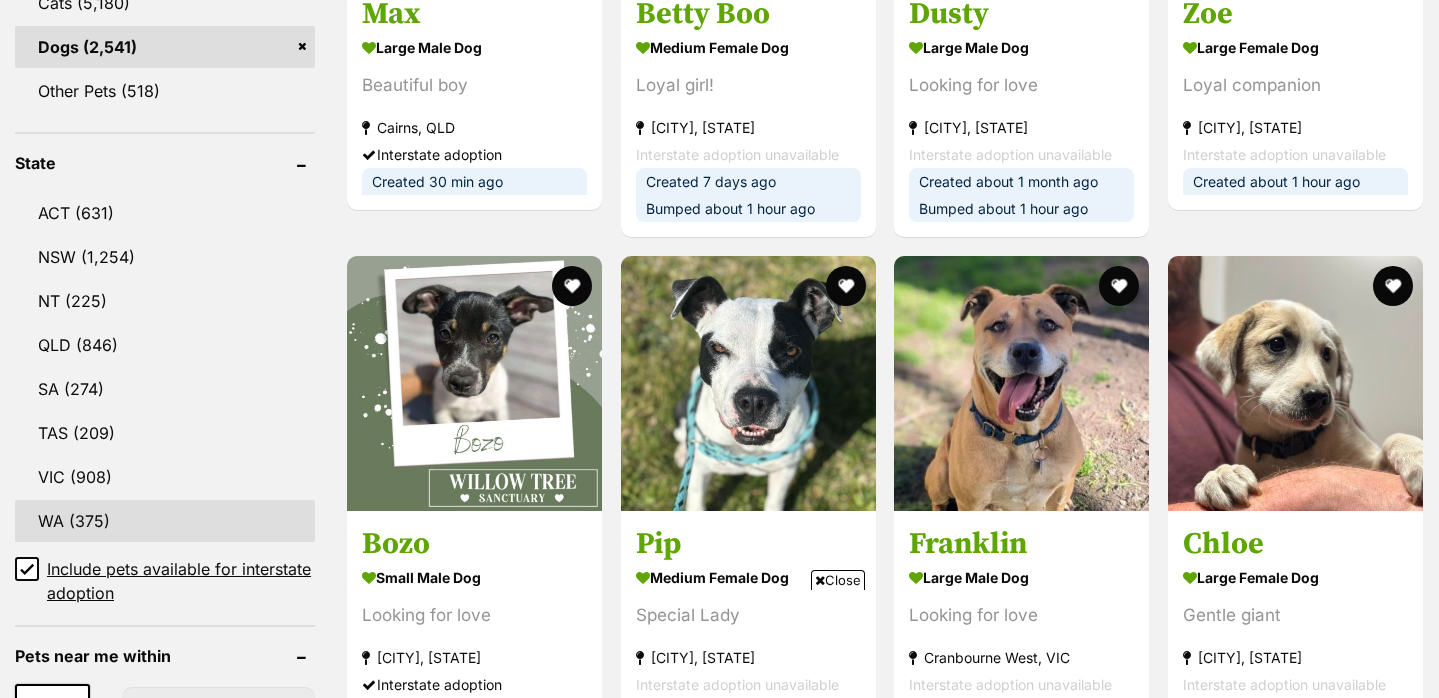 click on "WA (375)" at bounding box center [165, 521] 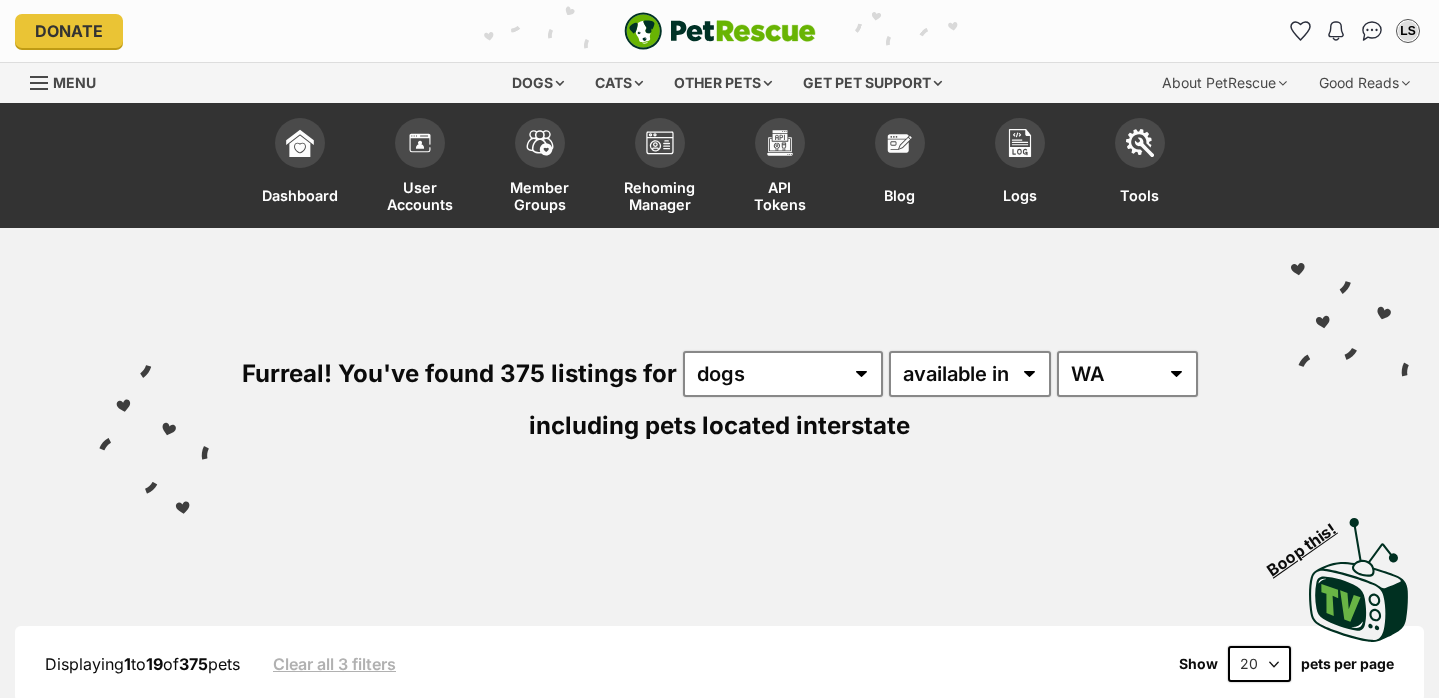 scroll, scrollTop: 0, scrollLeft: 0, axis: both 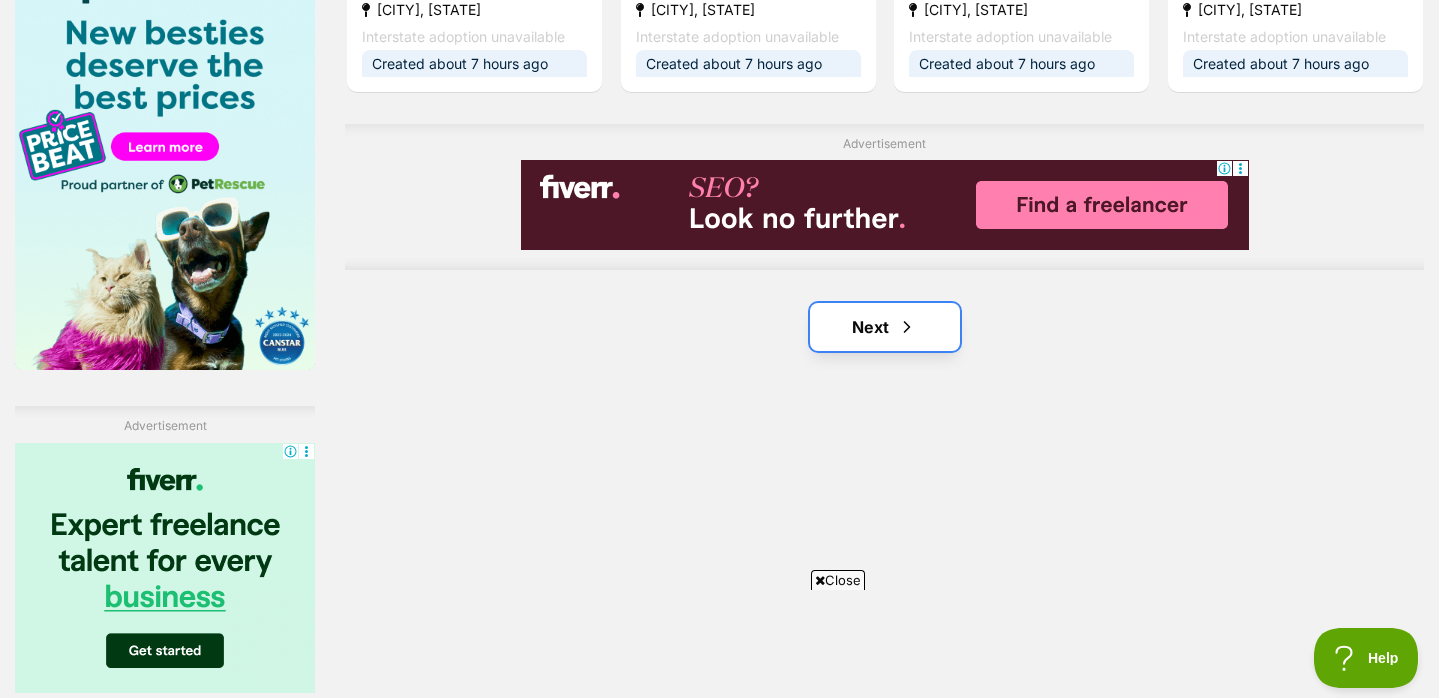 click at bounding box center [907, 327] 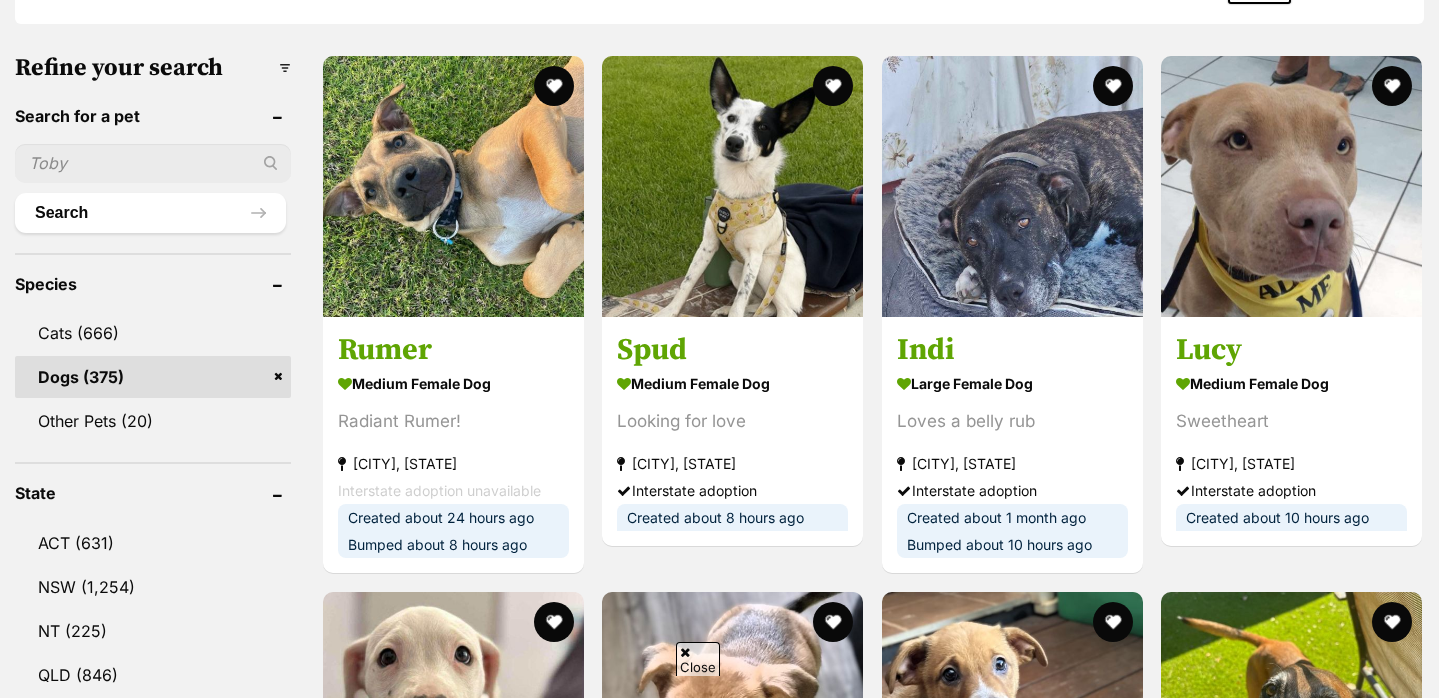 scroll, scrollTop: 824, scrollLeft: 0, axis: vertical 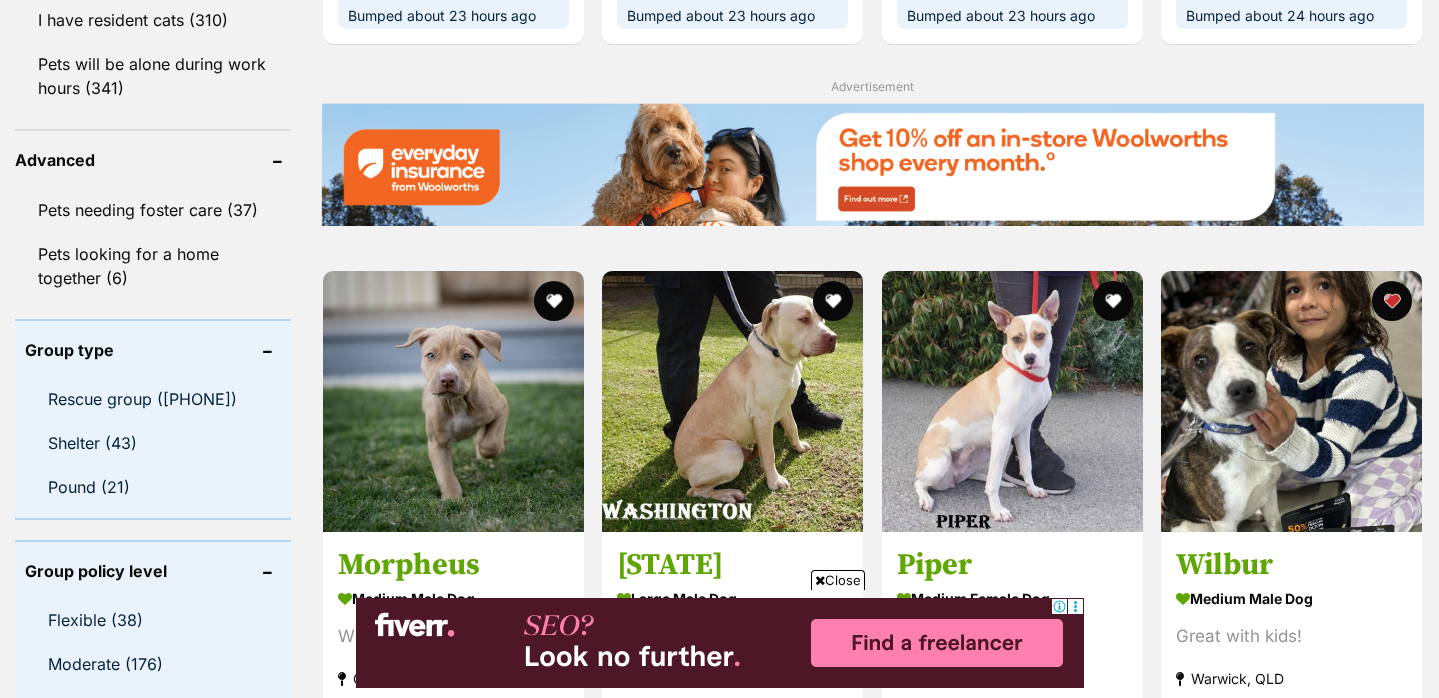 click on "Next" at bounding box center [953, 1559] 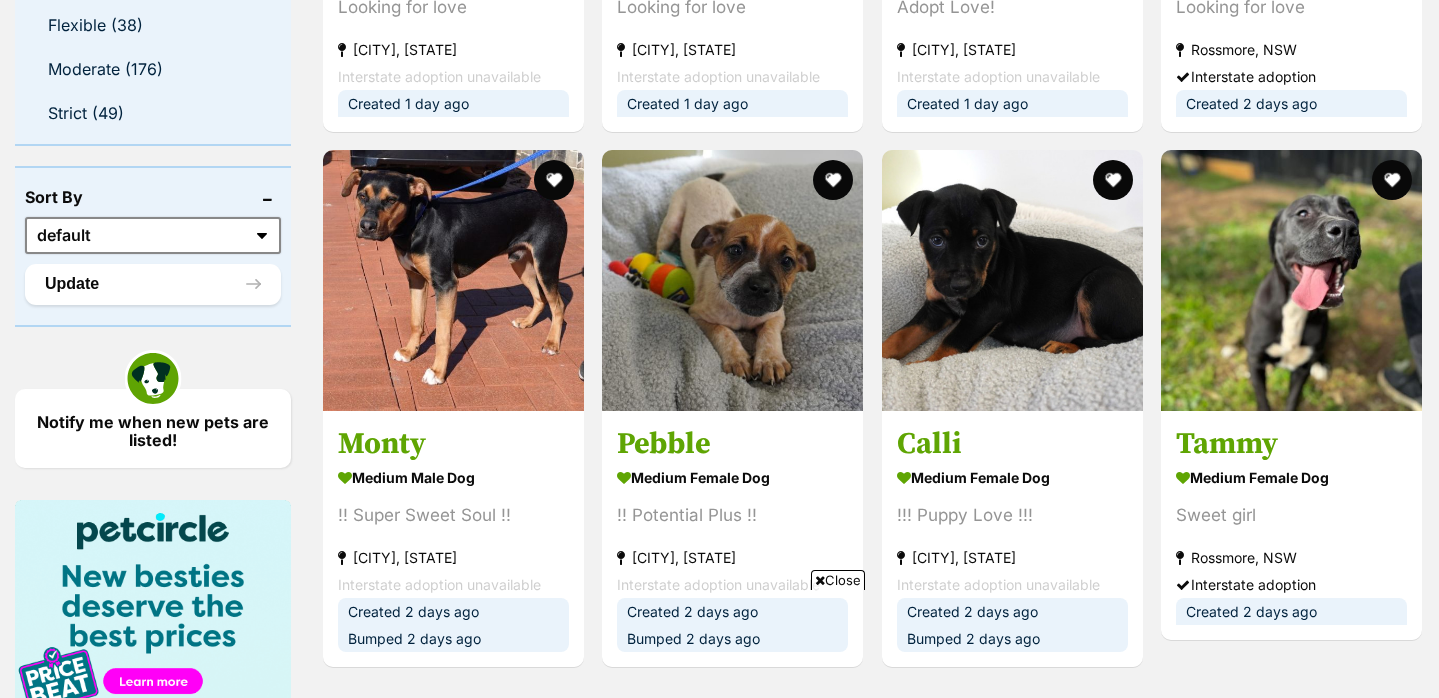 scroll, scrollTop: 3226, scrollLeft: 0, axis: vertical 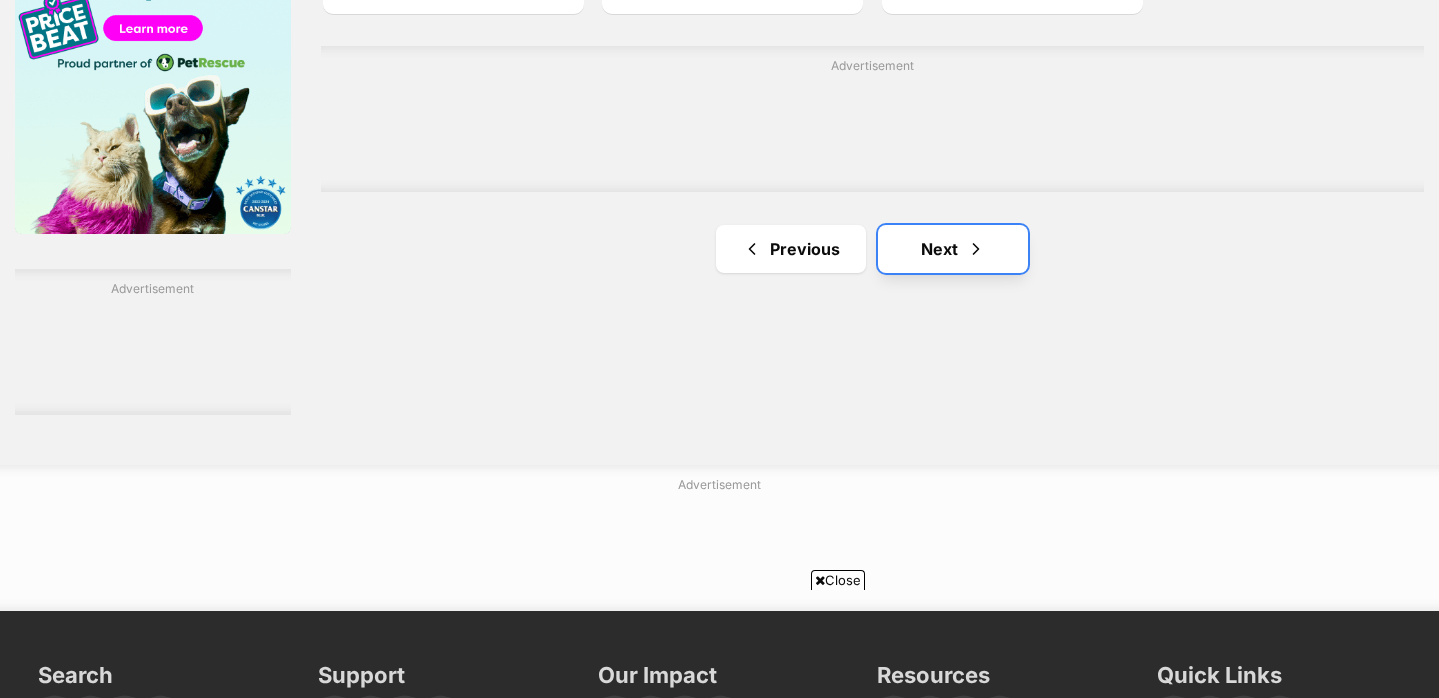 click at bounding box center [976, 249] 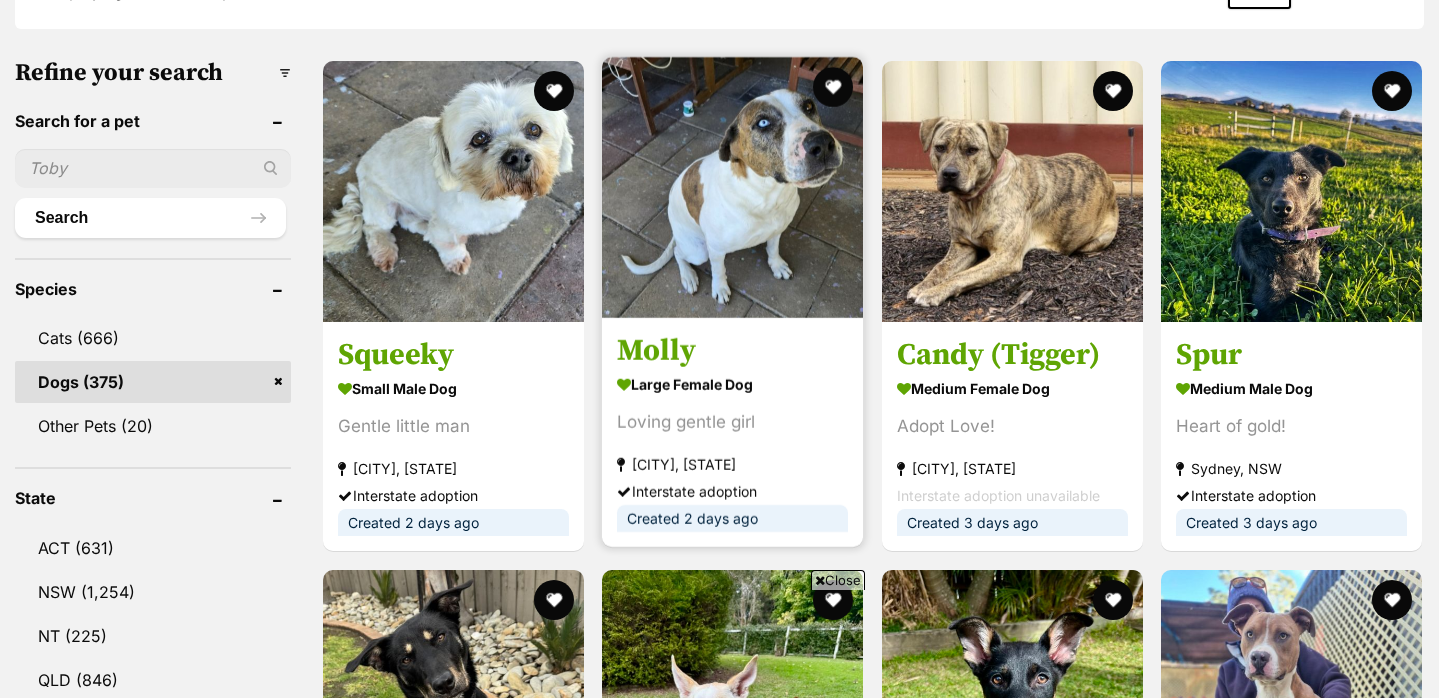 scroll, scrollTop: 673, scrollLeft: 0, axis: vertical 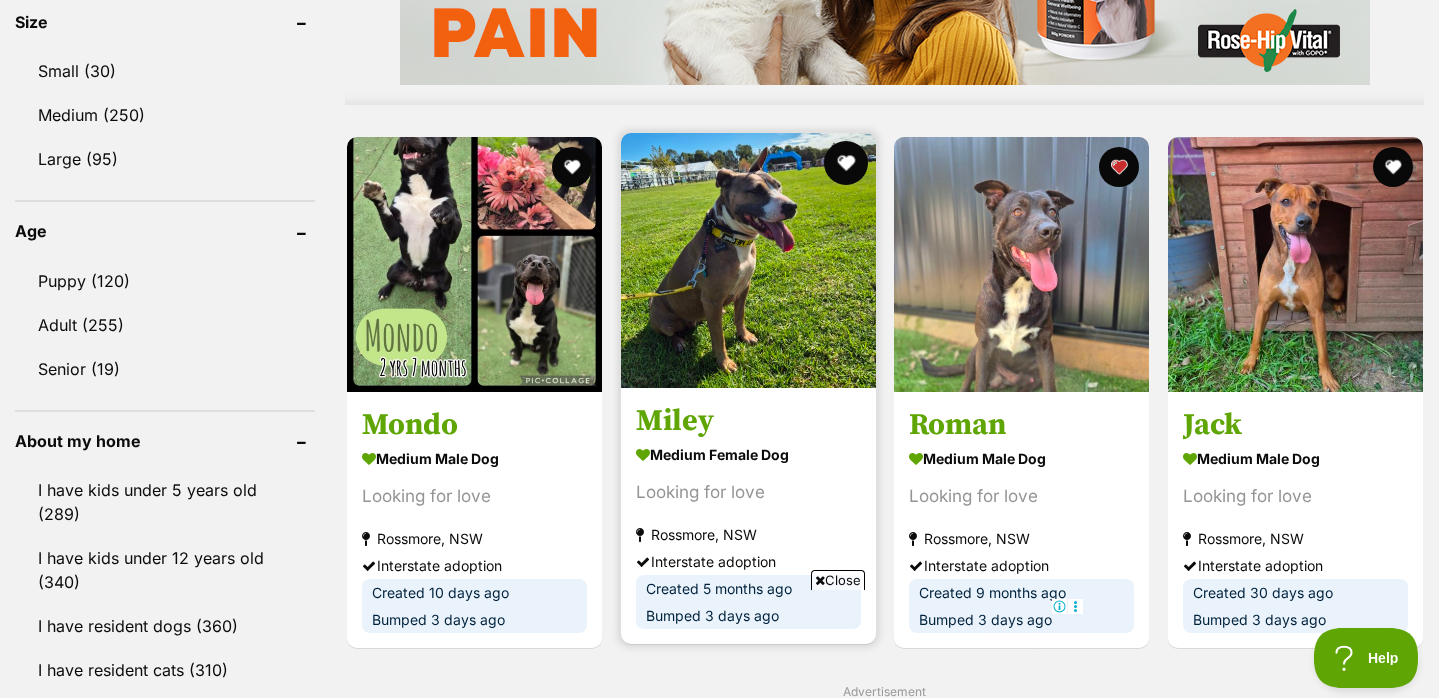 click at bounding box center [845, 163] 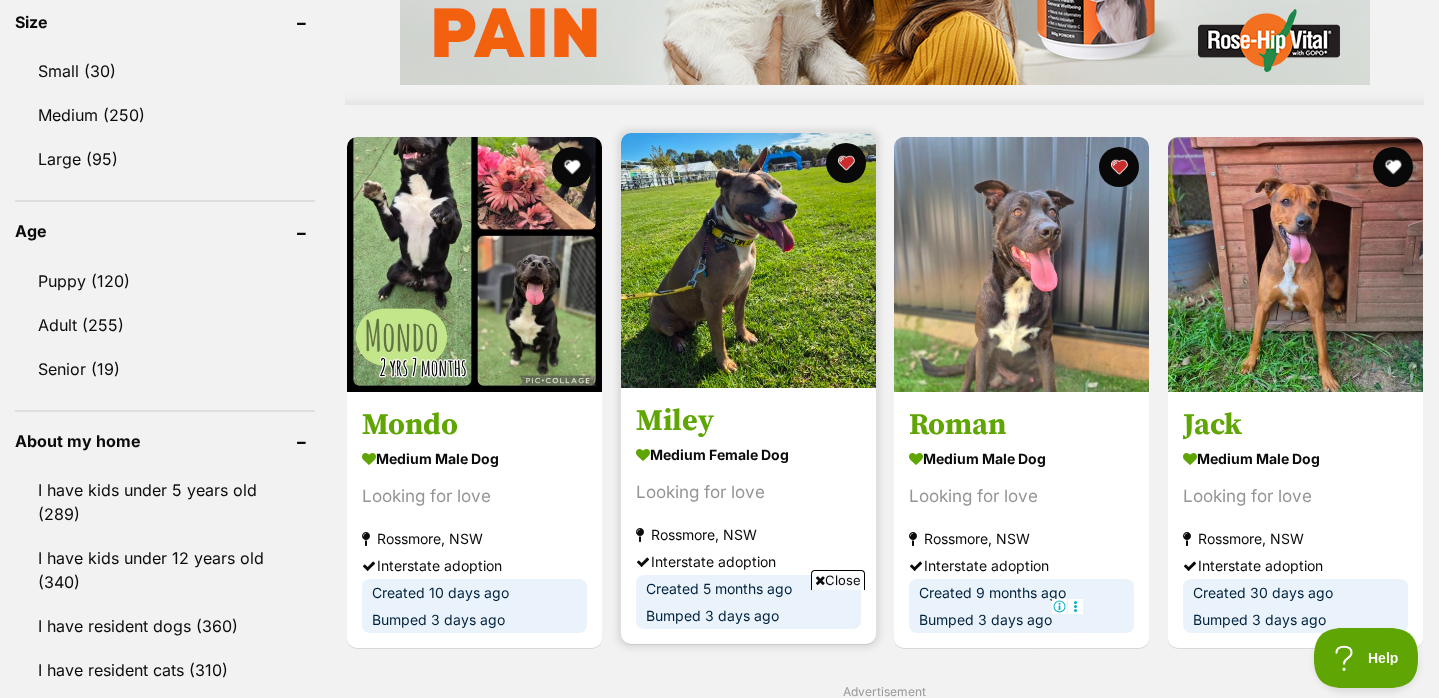 scroll, scrollTop: 0, scrollLeft: 0, axis: both 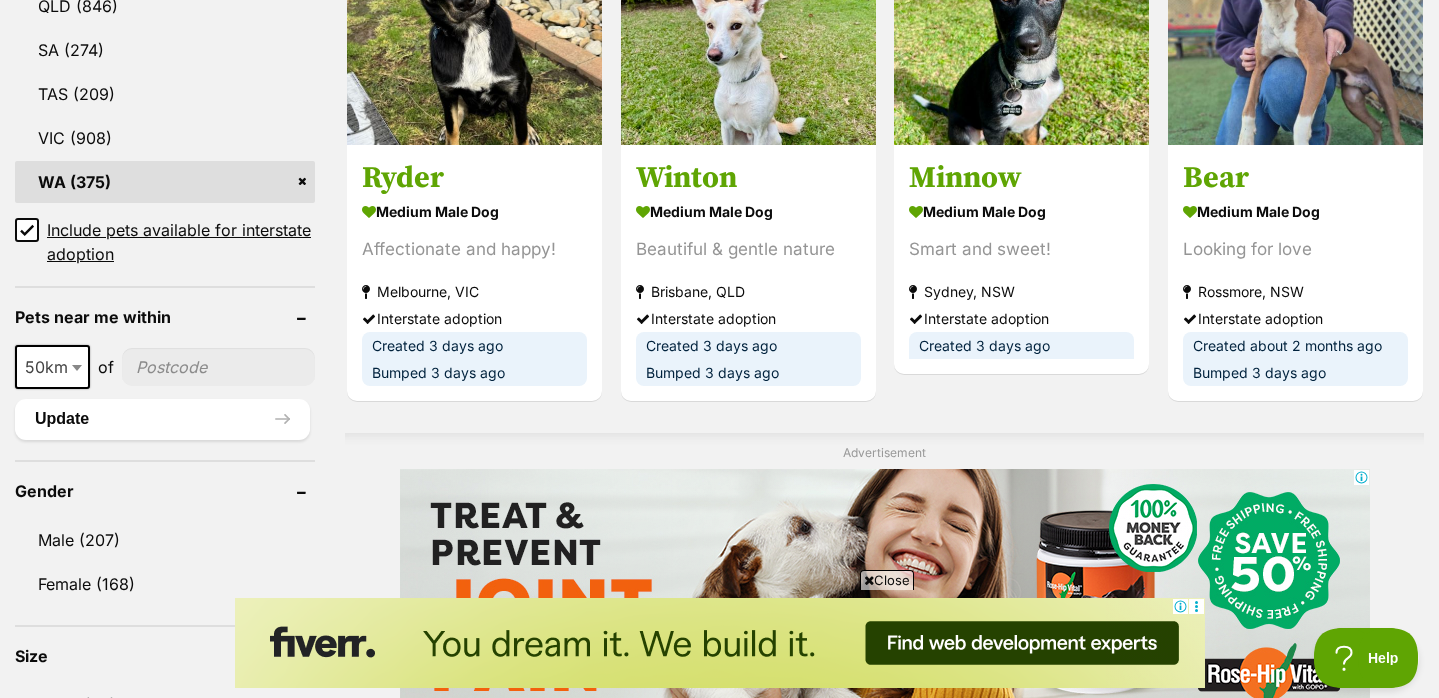 click 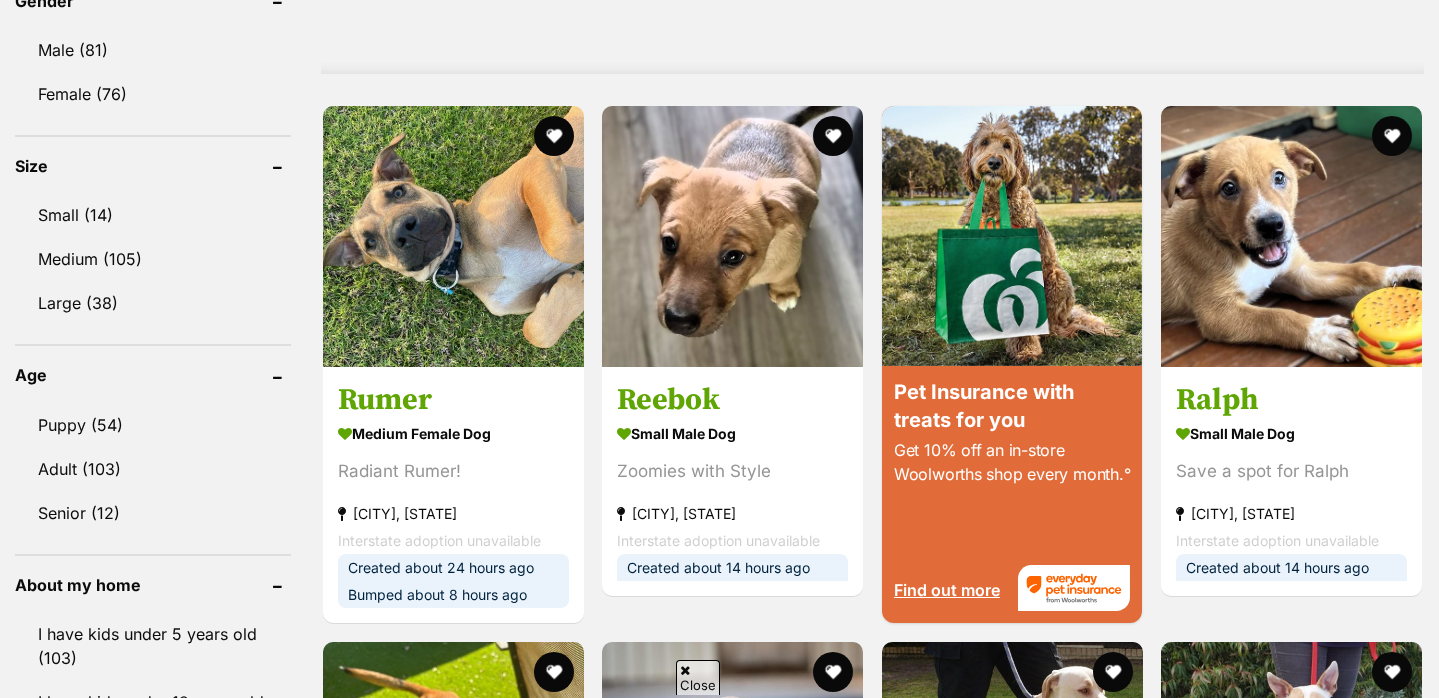 scroll, scrollTop: 1789, scrollLeft: 0, axis: vertical 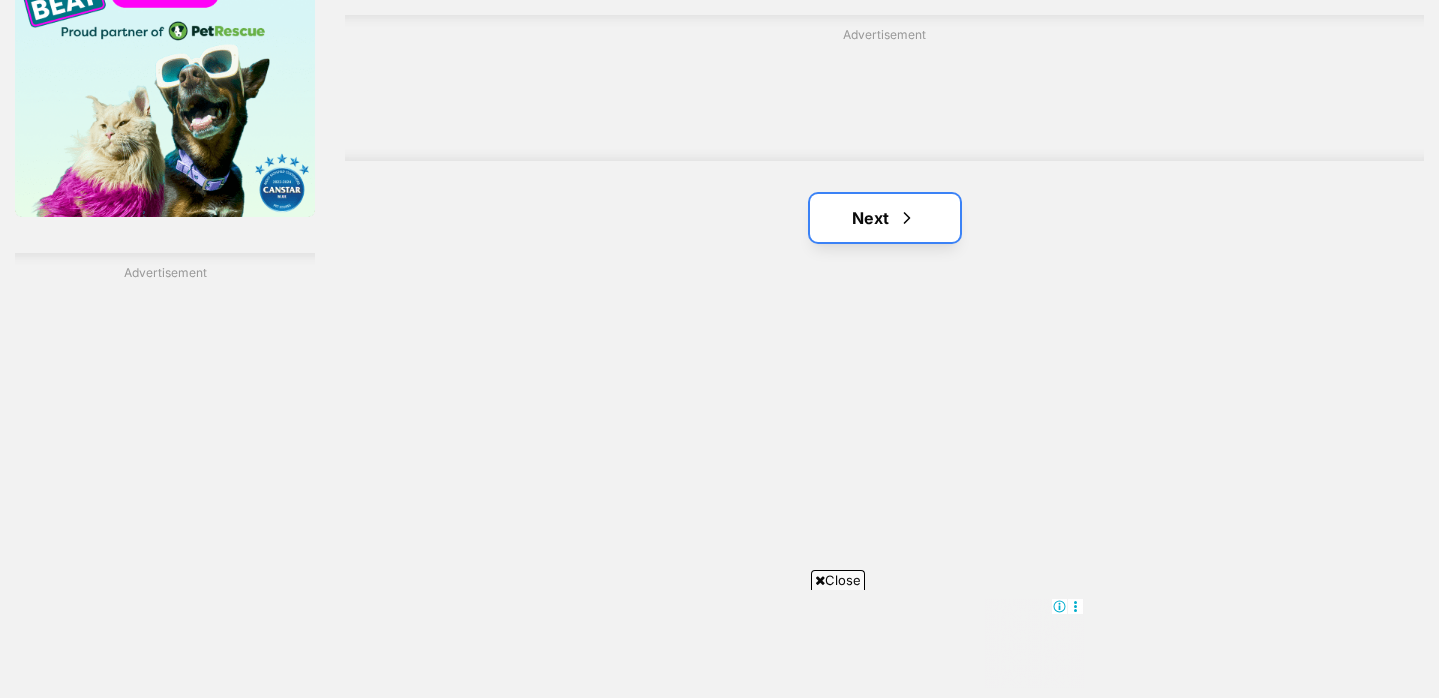 click on "Next" at bounding box center (885, 218) 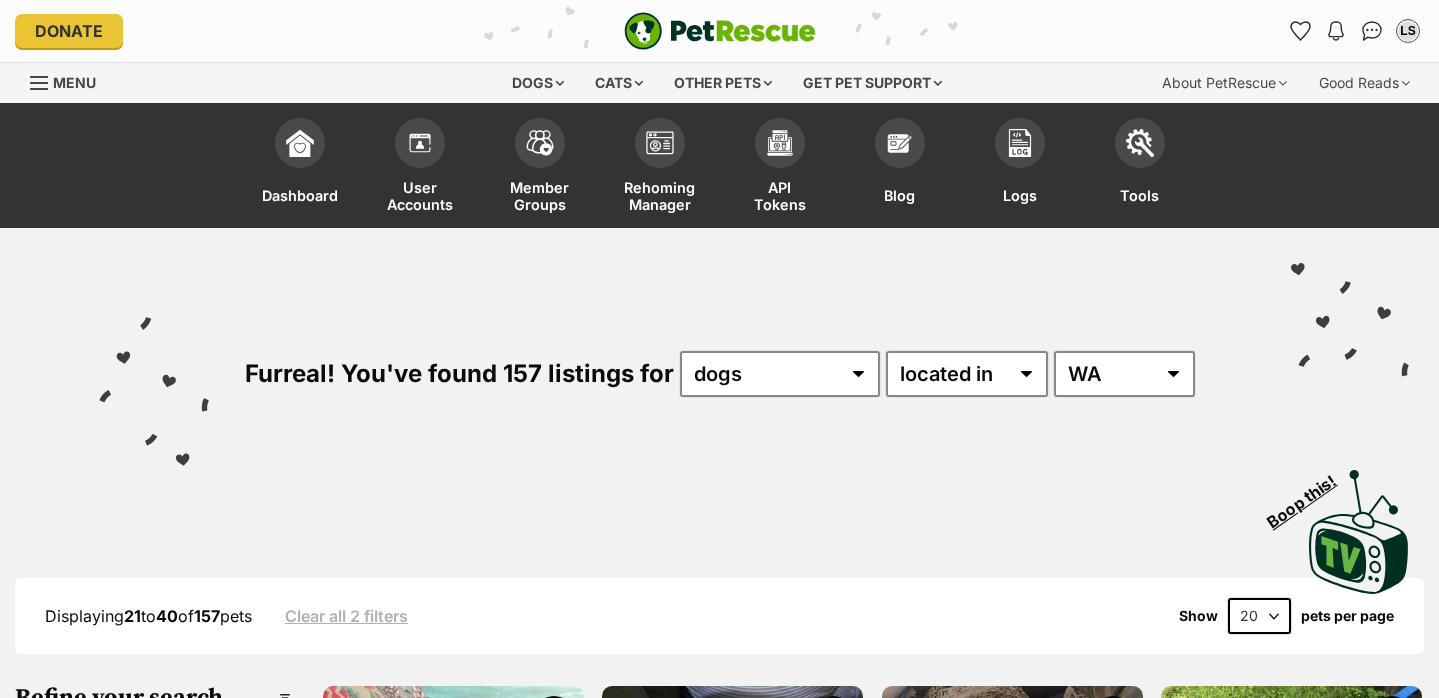 scroll, scrollTop: 0, scrollLeft: 0, axis: both 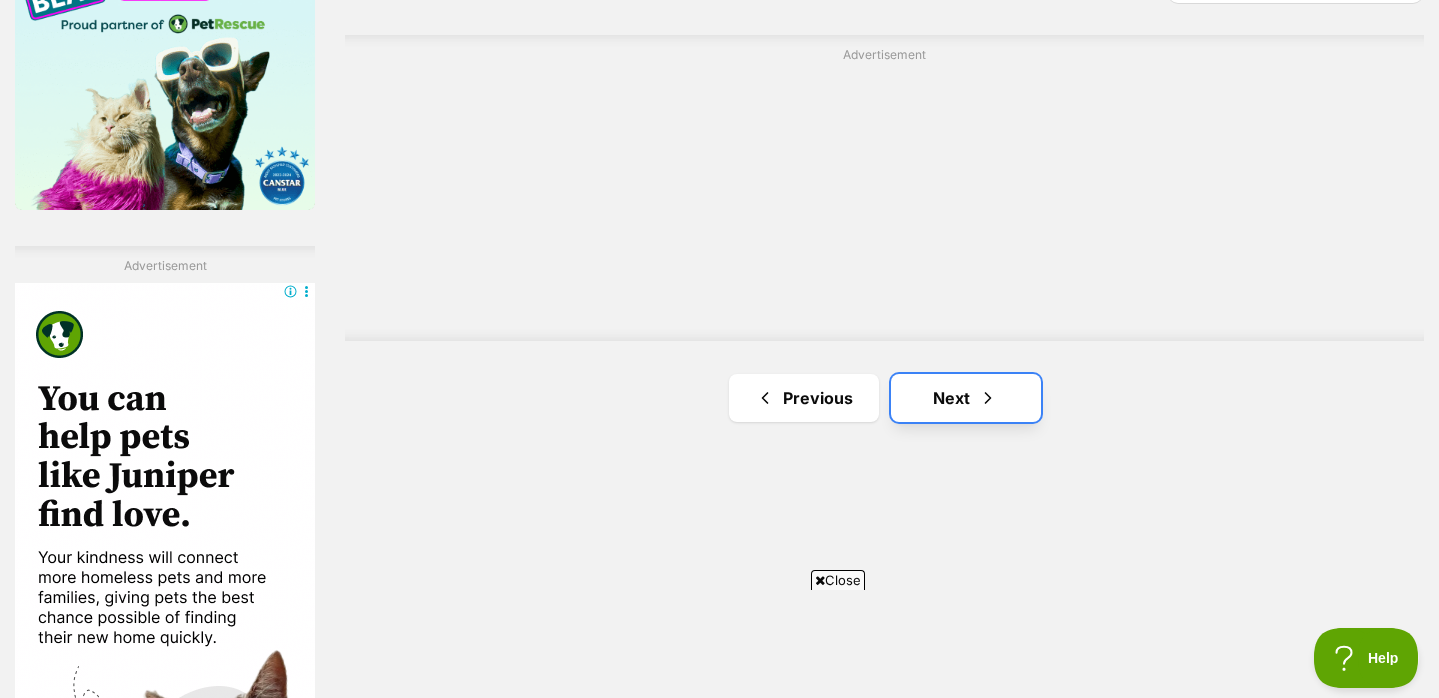 click on "Next" at bounding box center [966, 398] 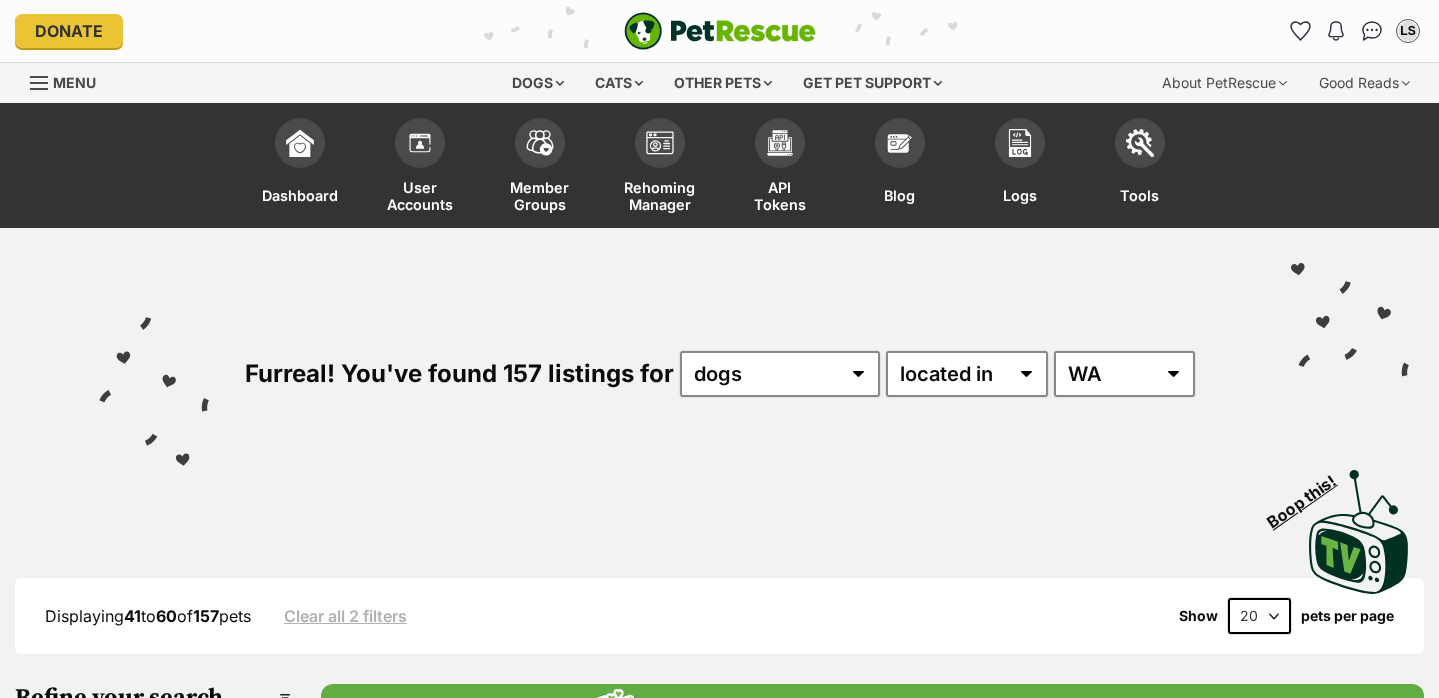 scroll, scrollTop: 0, scrollLeft: 0, axis: both 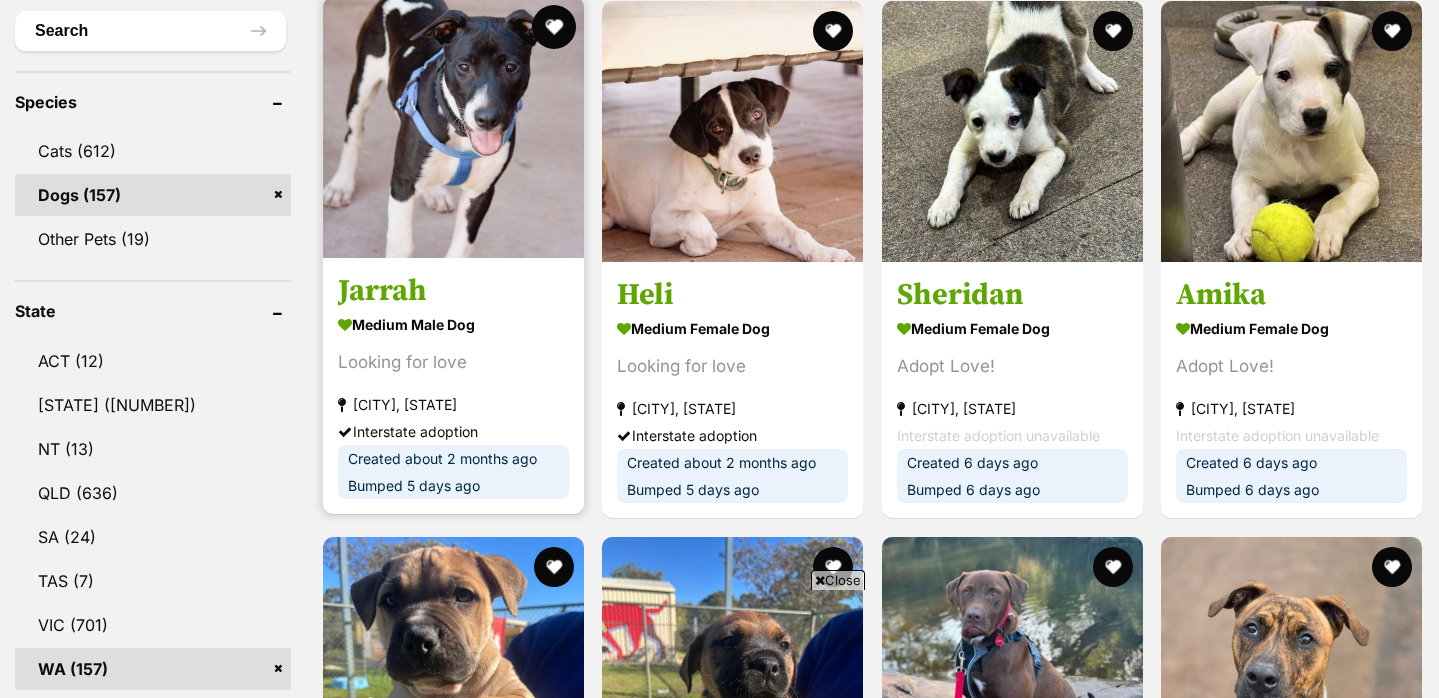 click at bounding box center (553, 27) 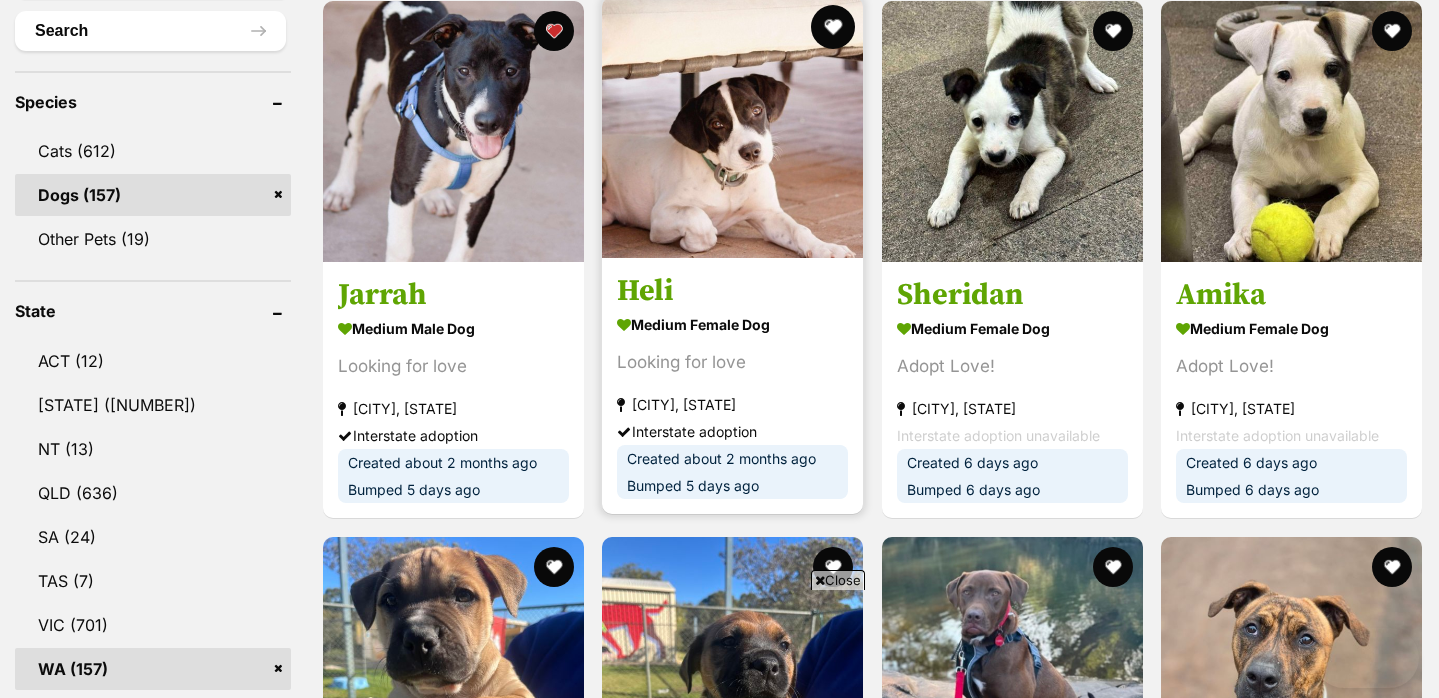 click at bounding box center (833, 27) 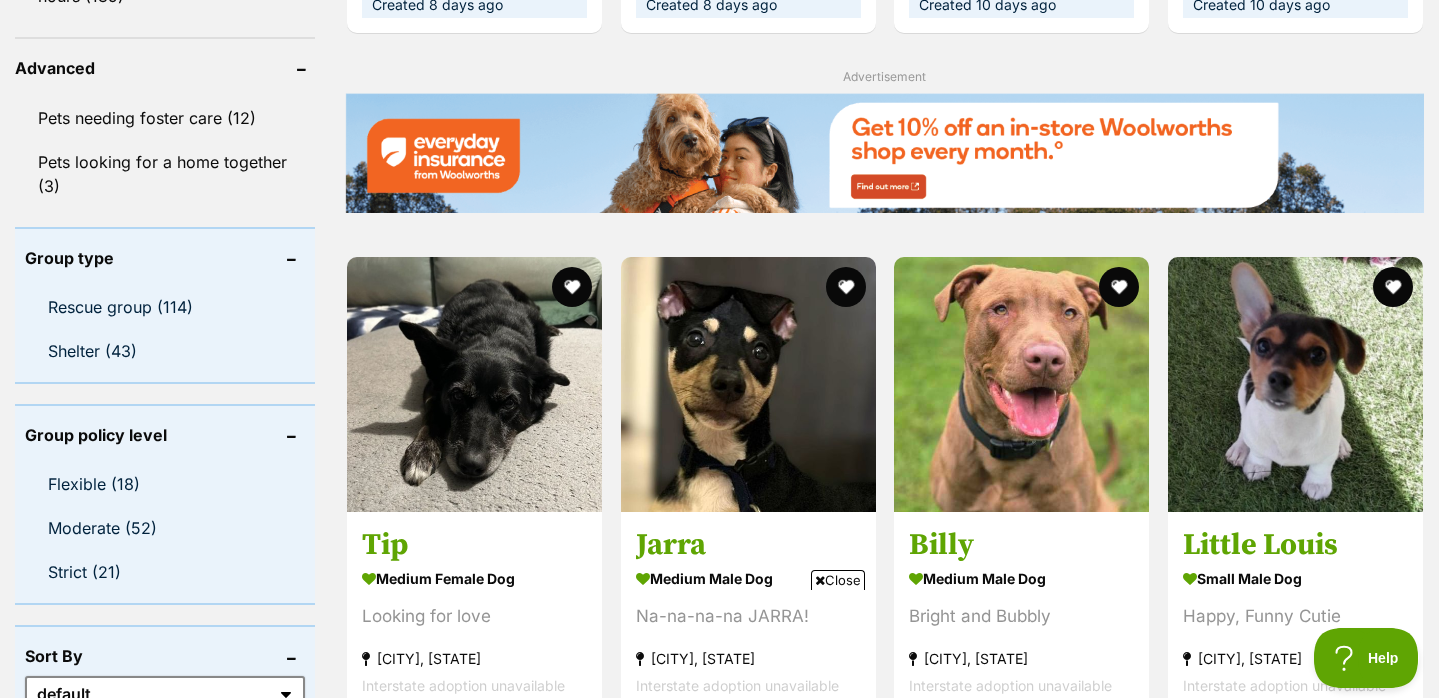 scroll, scrollTop: 2738, scrollLeft: 0, axis: vertical 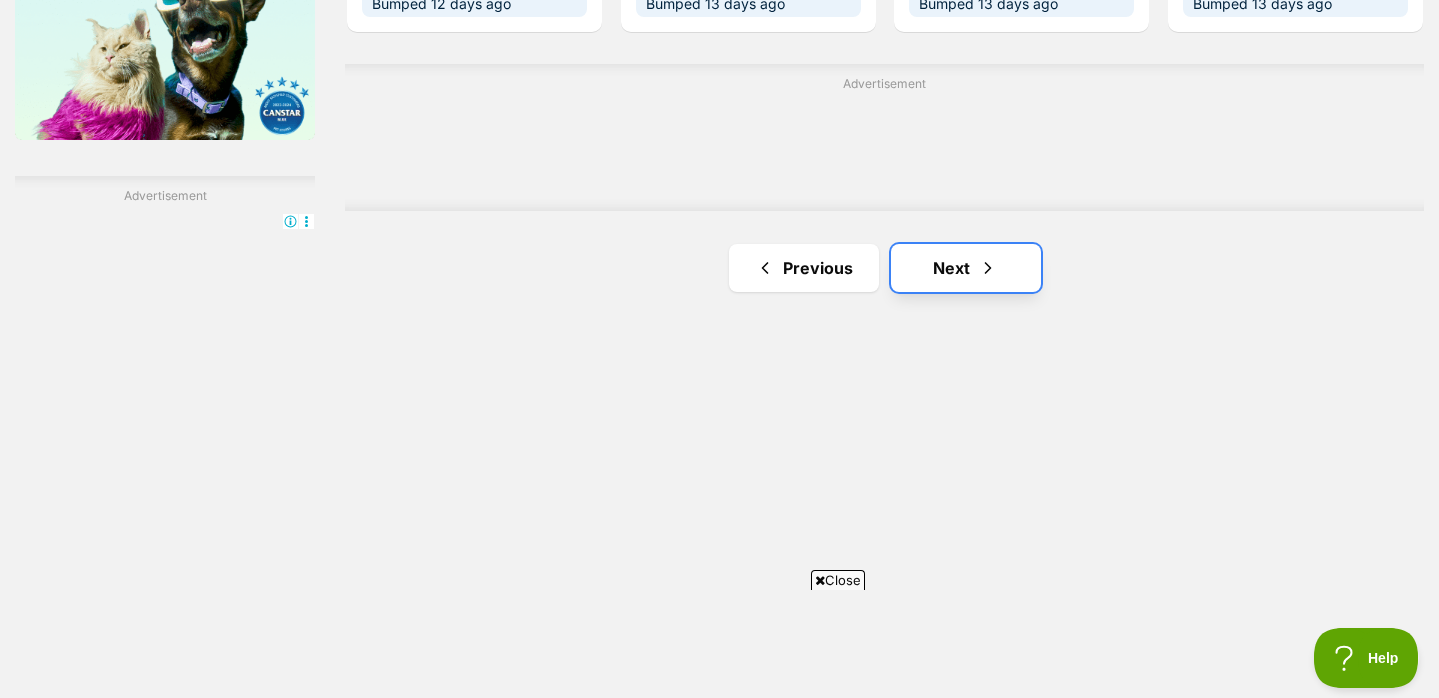 click on "Next" at bounding box center [966, 268] 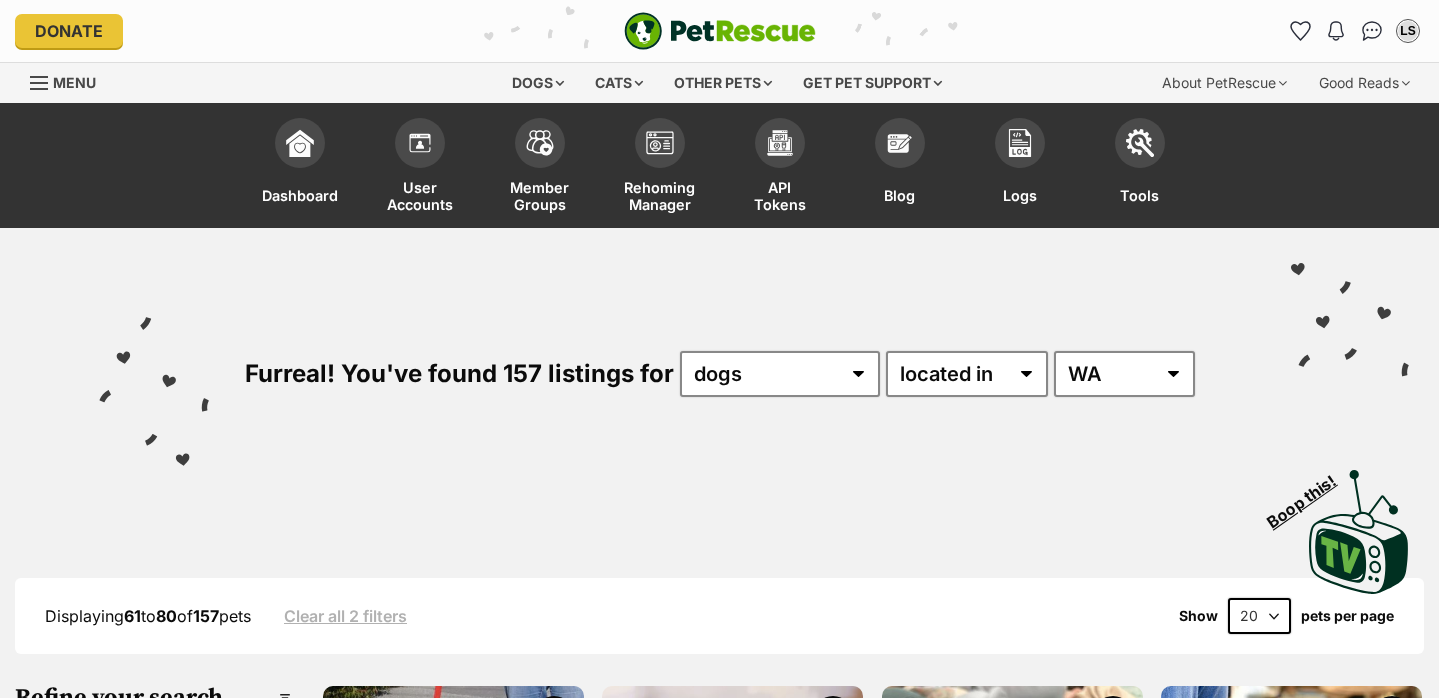 scroll, scrollTop: 0, scrollLeft: 0, axis: both 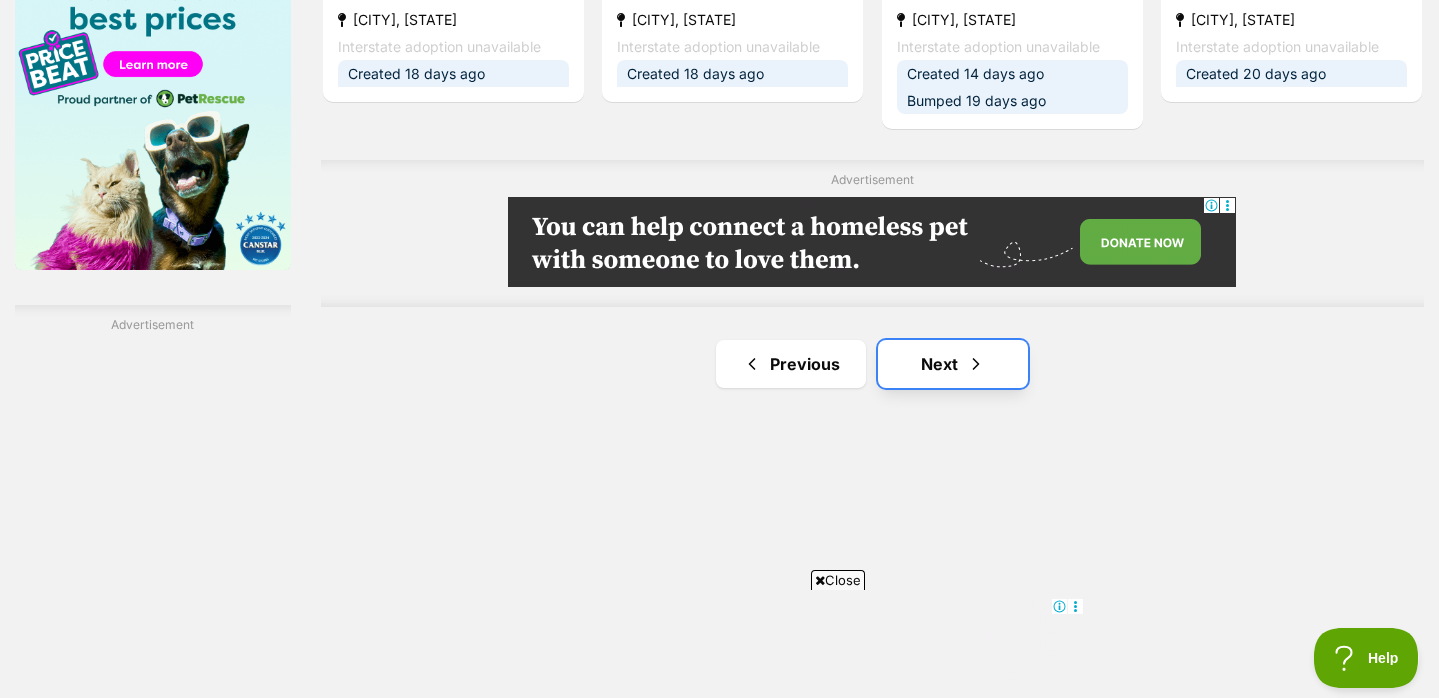 click on "Next" at bounding box center [953, 364] 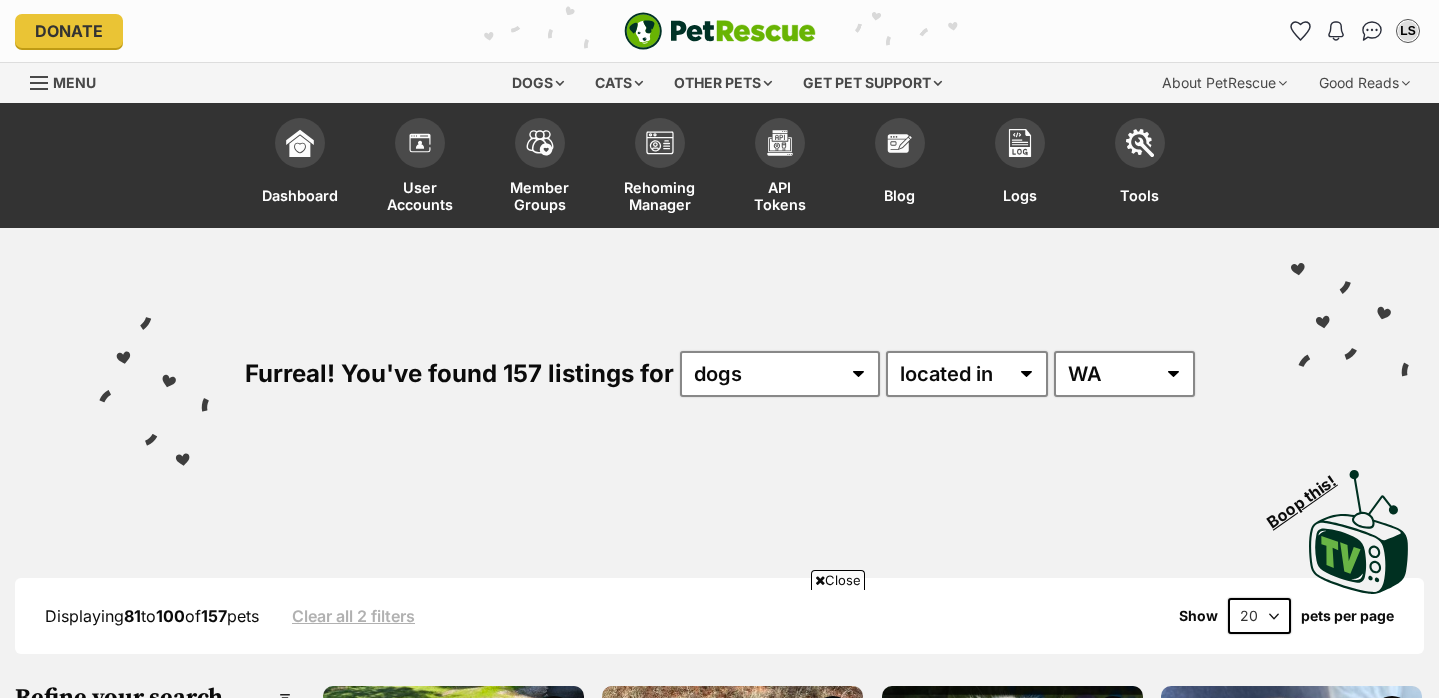 scroll, scrollTop: 524, scrollLeft: 0, axis: vertical 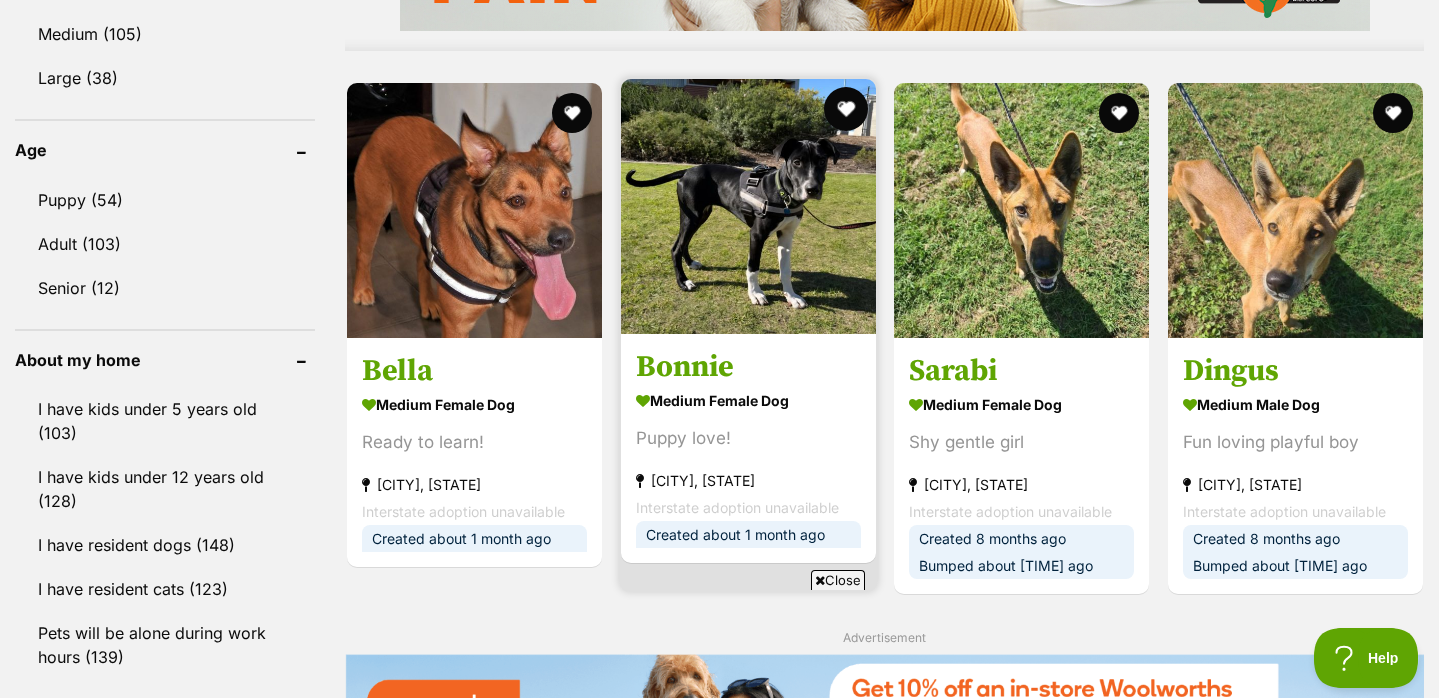click at bounding box center (845, 109) 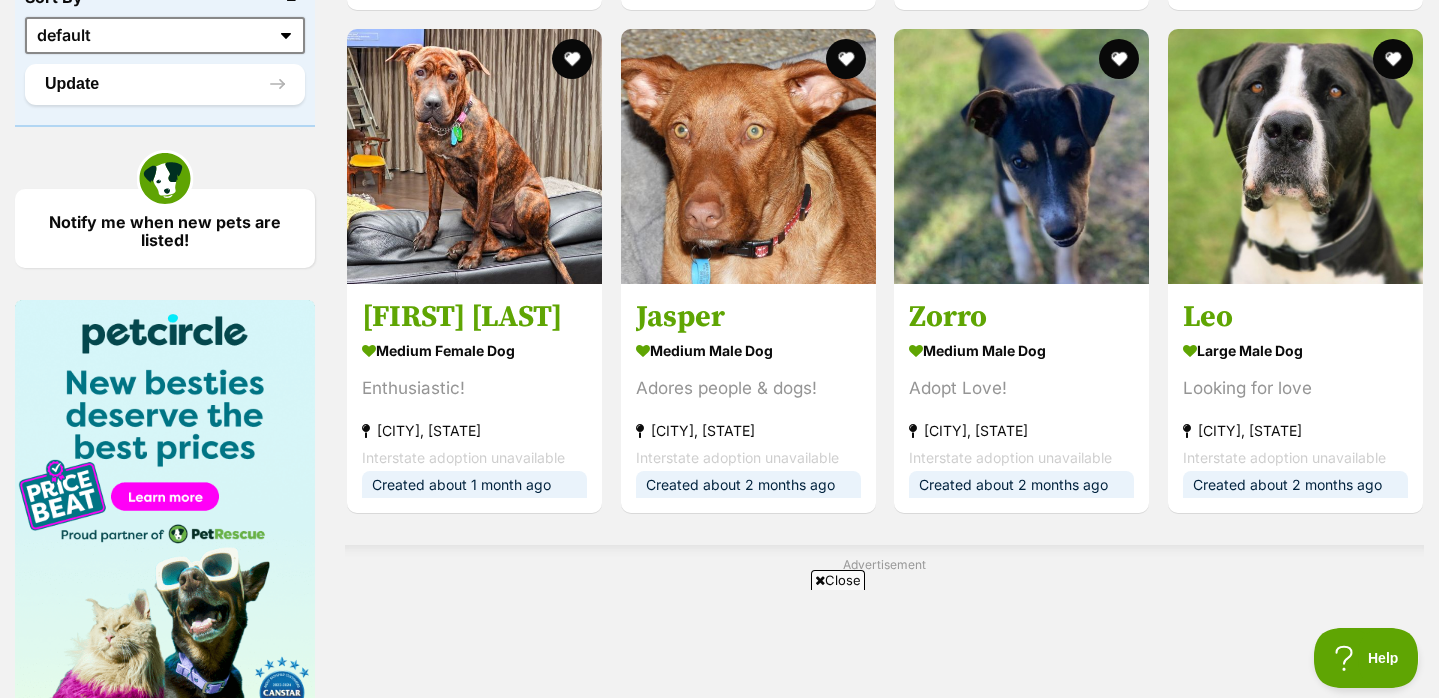 scroll, scrollTop: 3365, scrollLeft: 0, axis: vertical 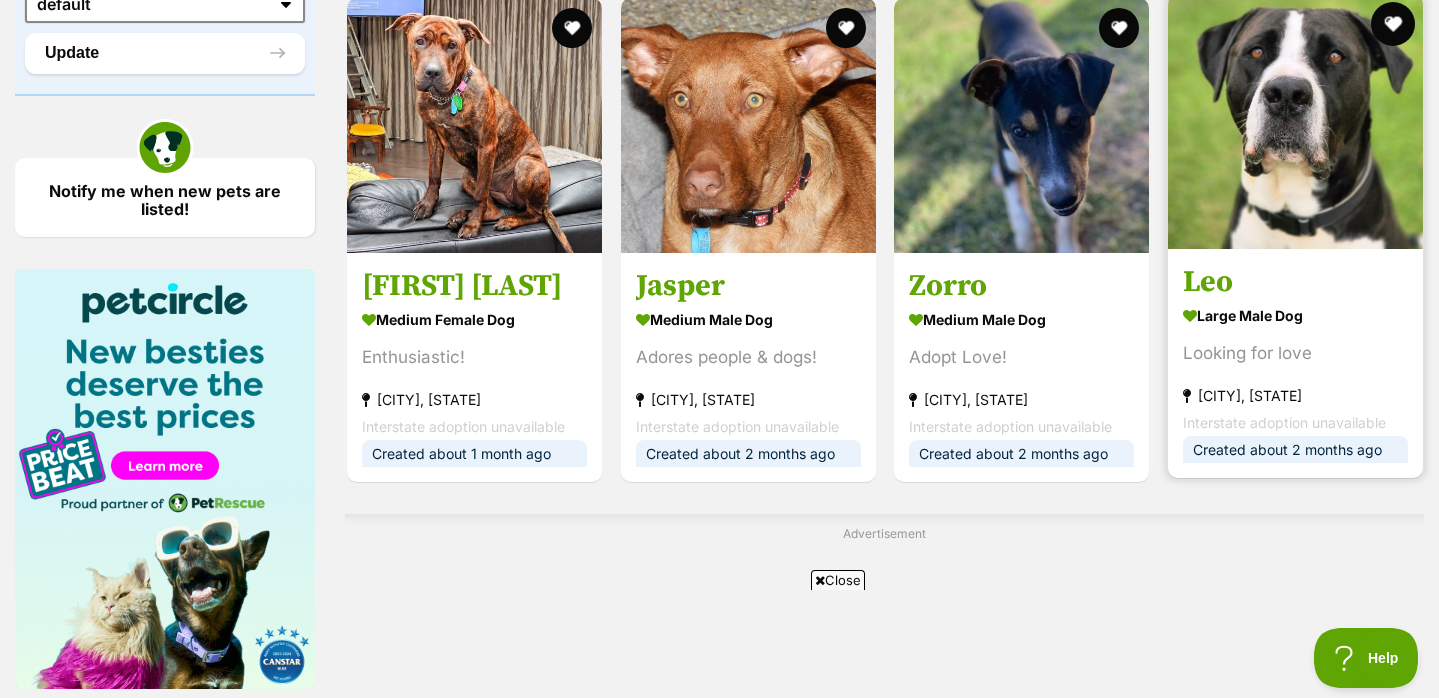 click at bounding box center (1392, 24) 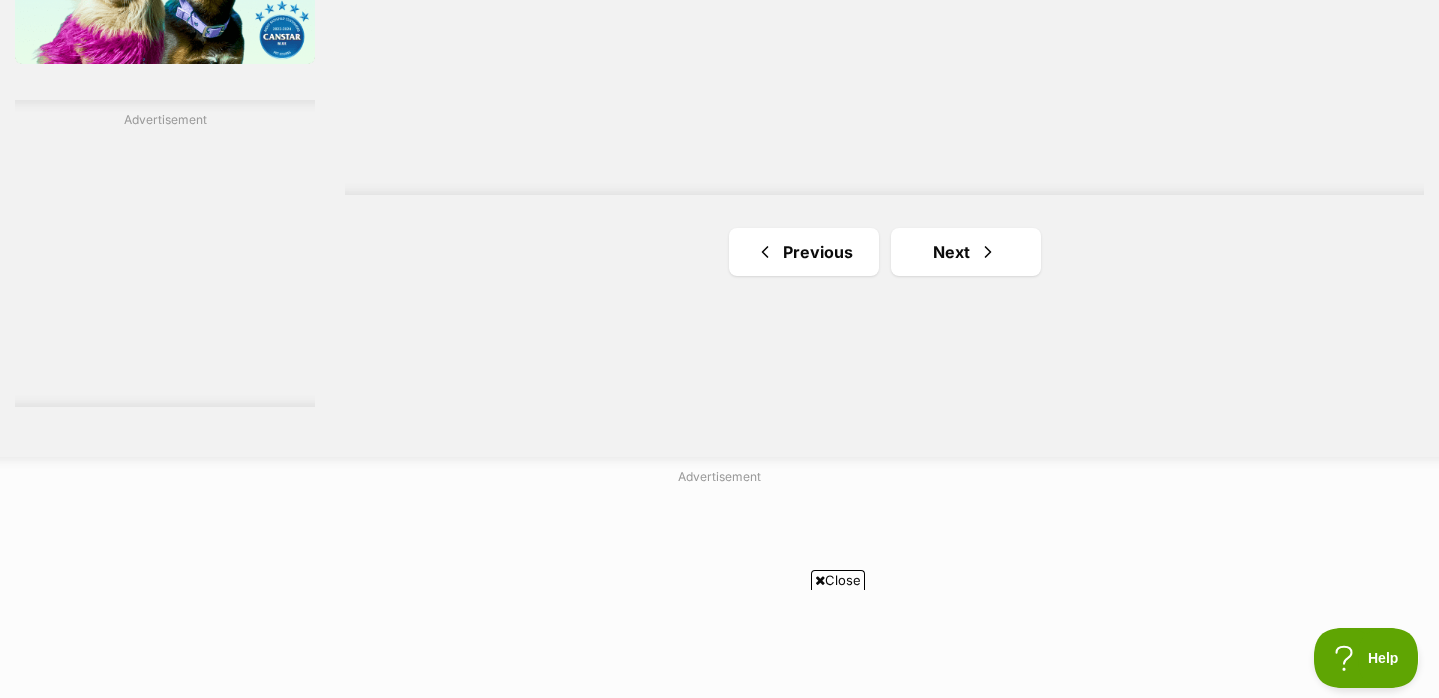 scroll, scrollTop: 4066, scrollLeft: 0, axis: vertical 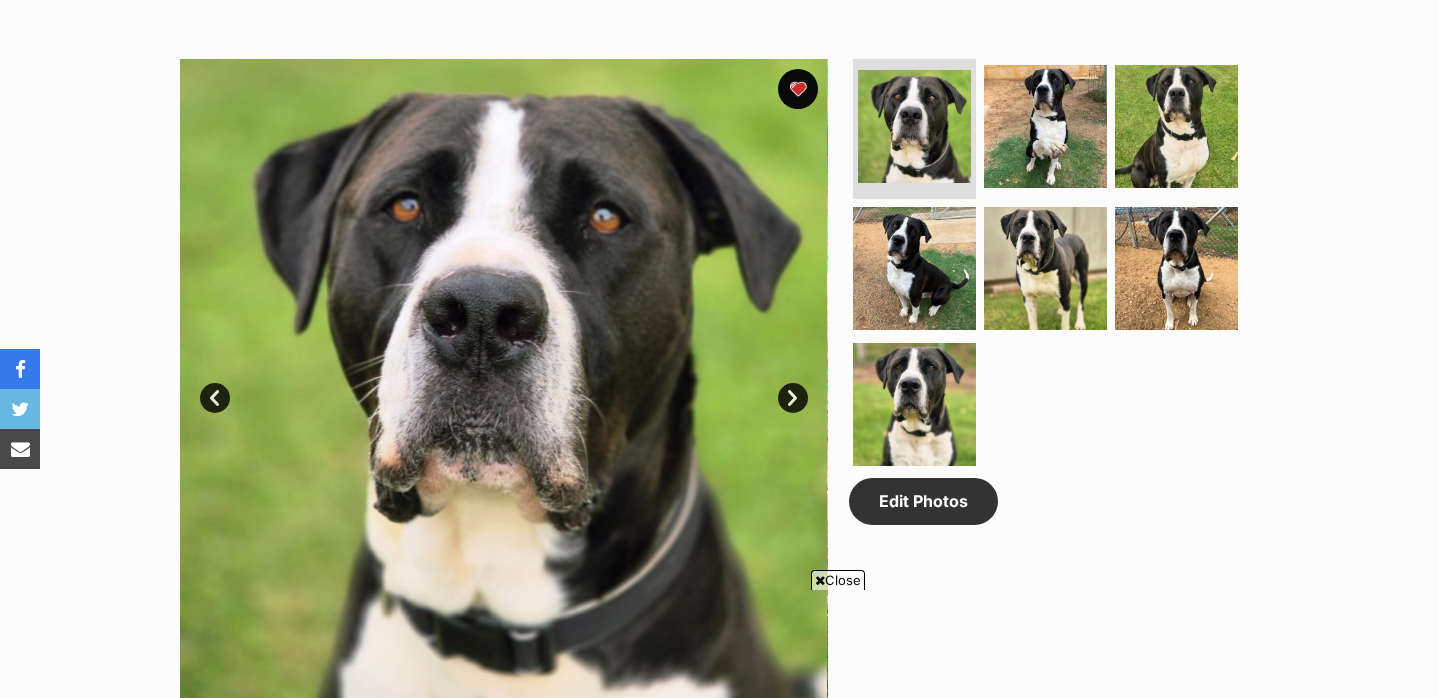 click at bounding box center (798, 89) 